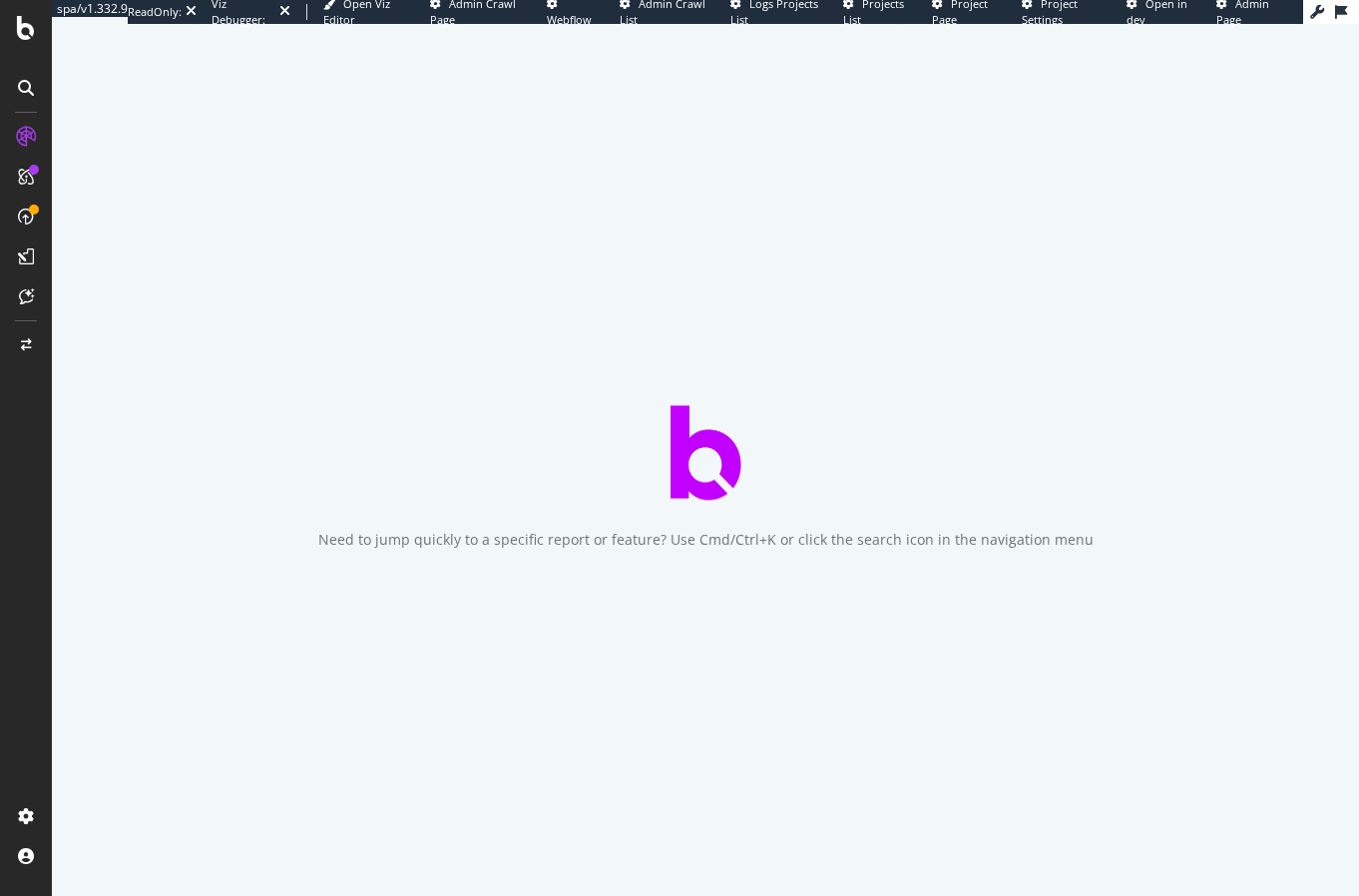 scroll, scrollTop: 0, scrollLeft: 0, axis: both 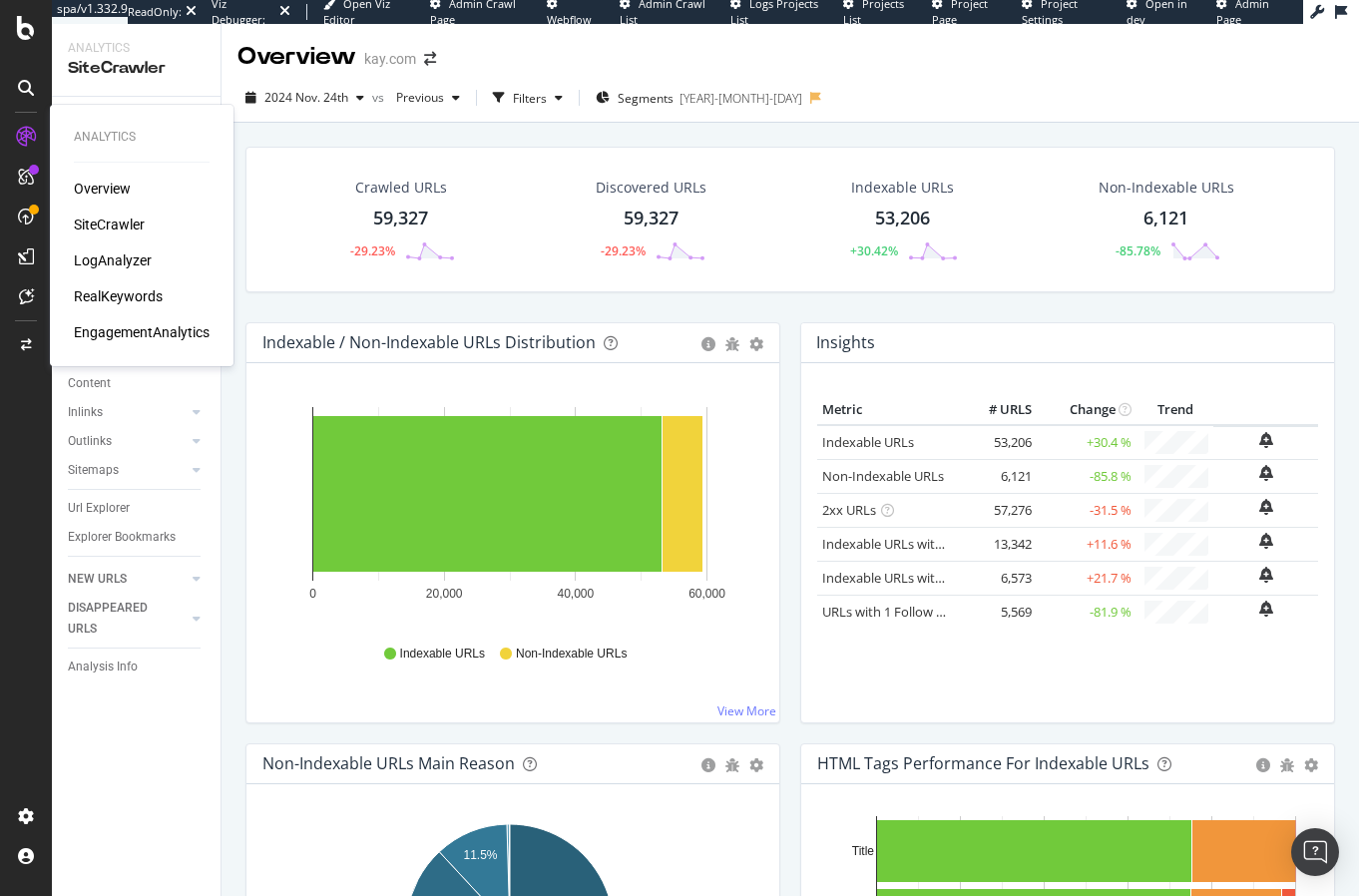 click on "RealKeywords" at bounding box center [118, 296] 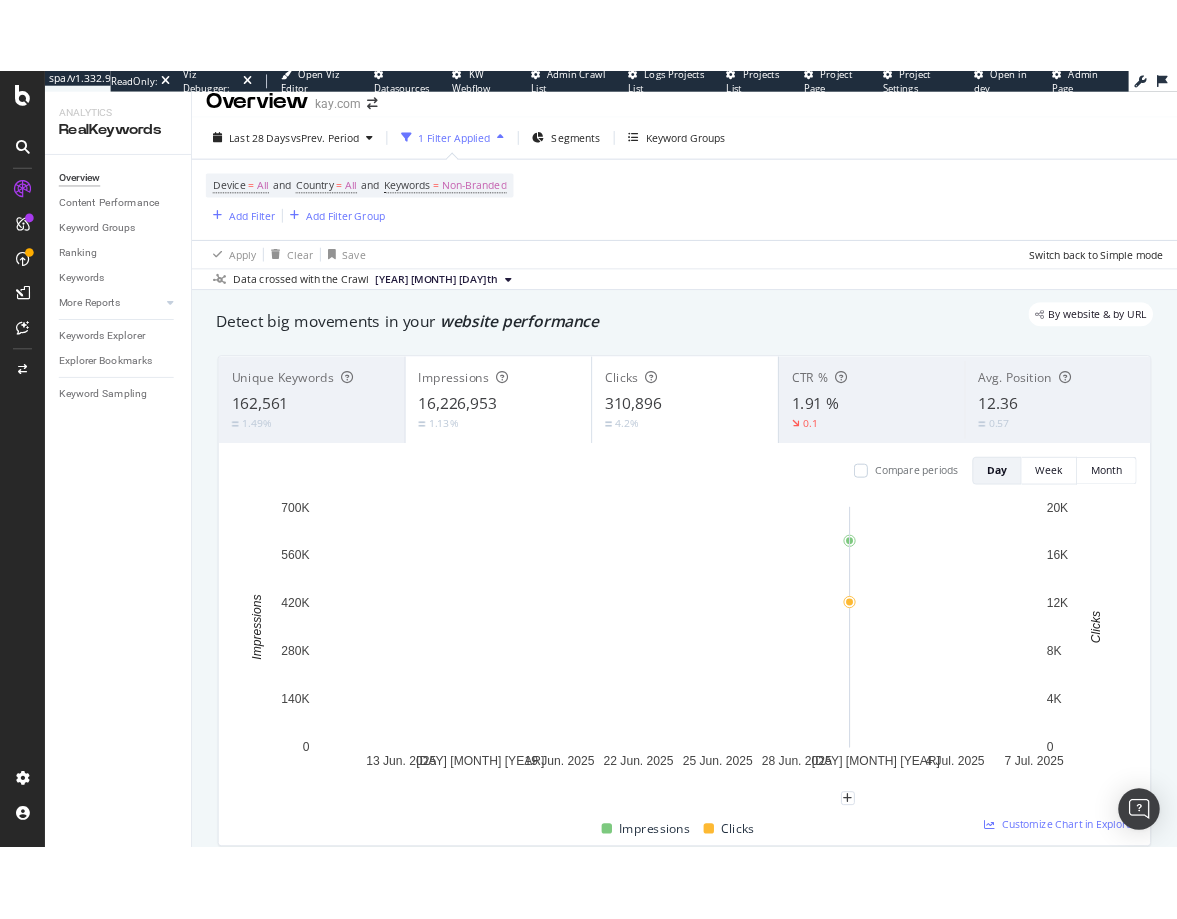 scroll, scrollTop: 25, scrollLeft: 0, axis: vertical 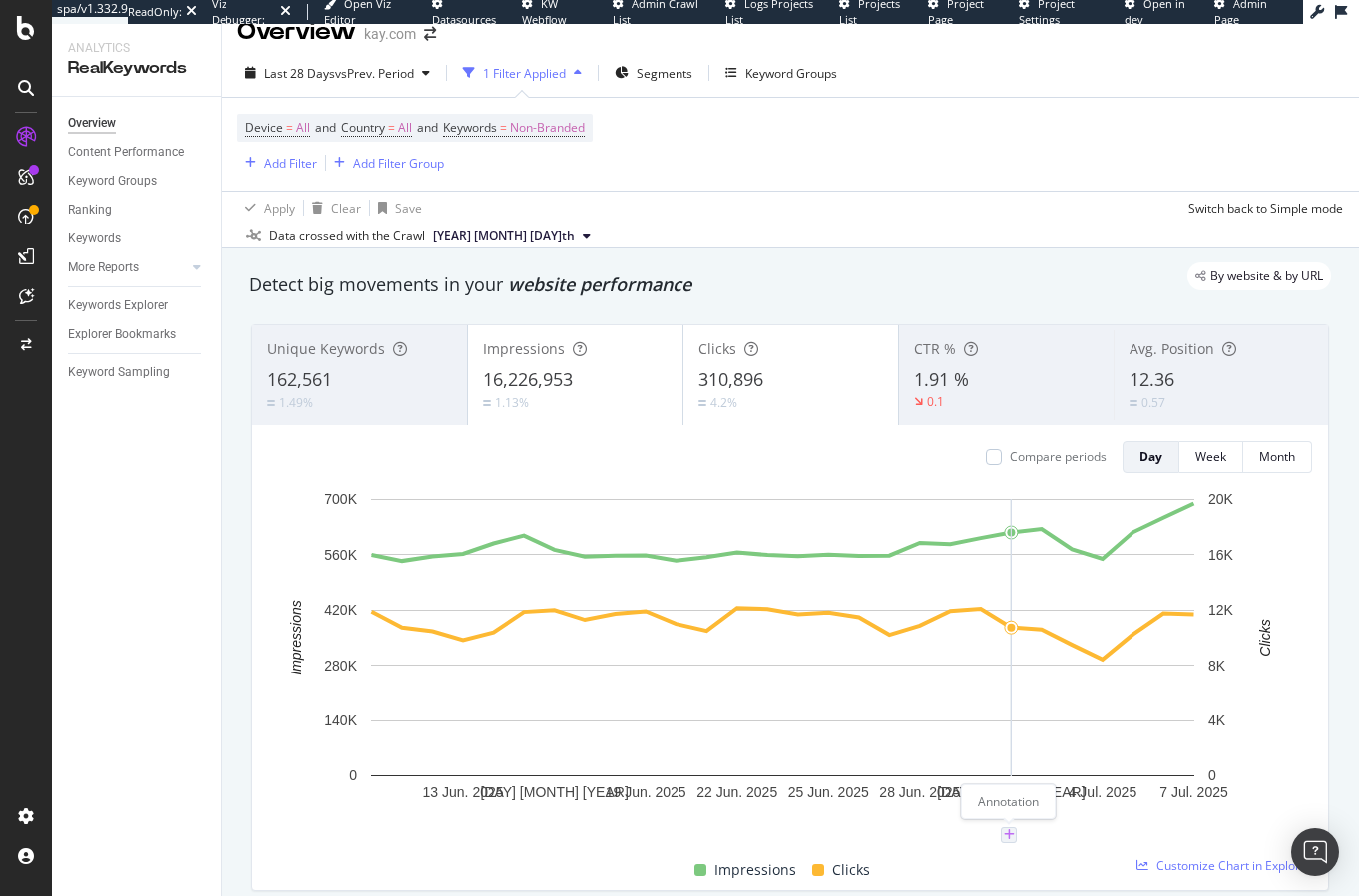 click at bounding box center [1009, 835] 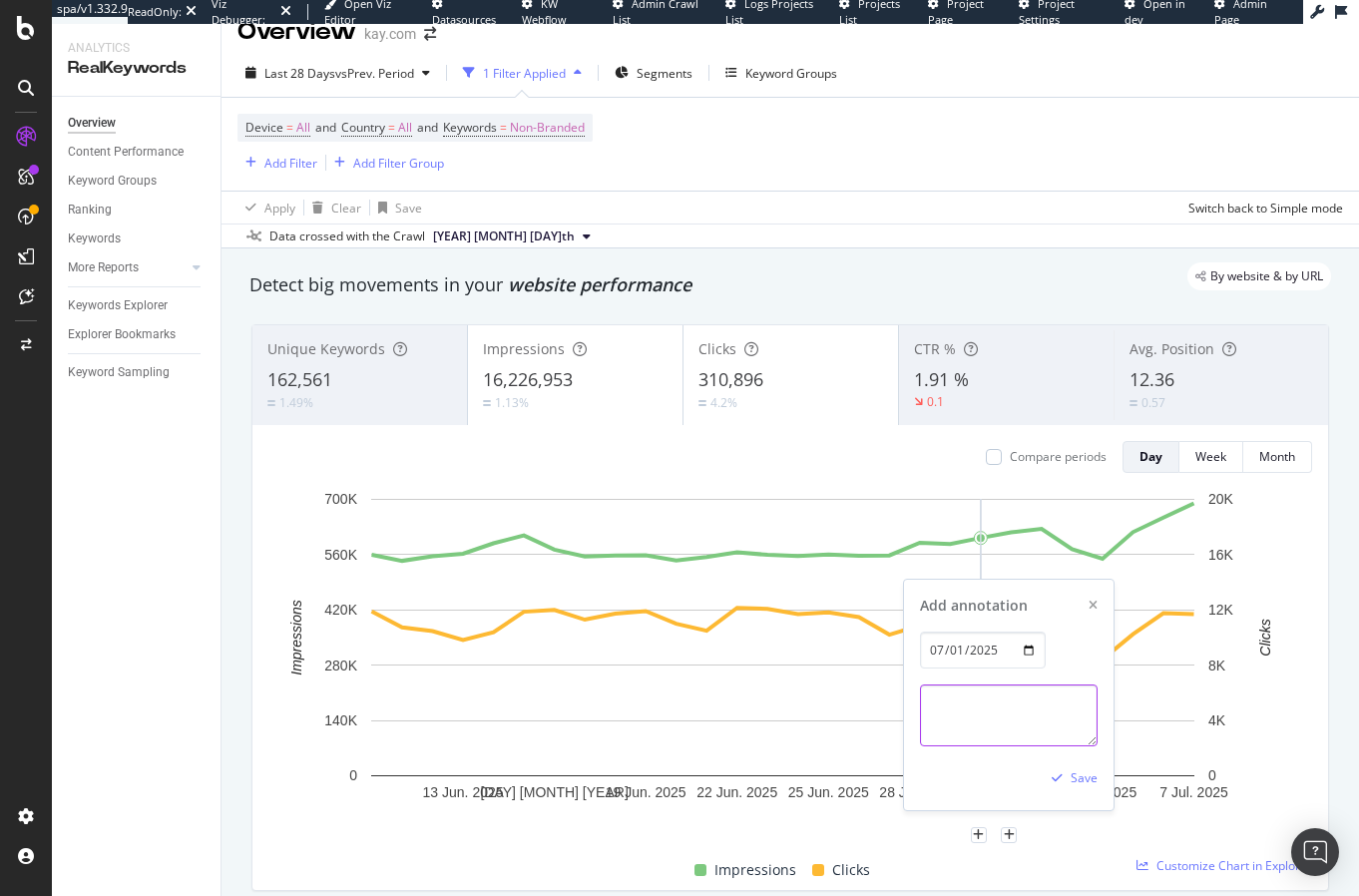 click at bounding box center (1009, 715) 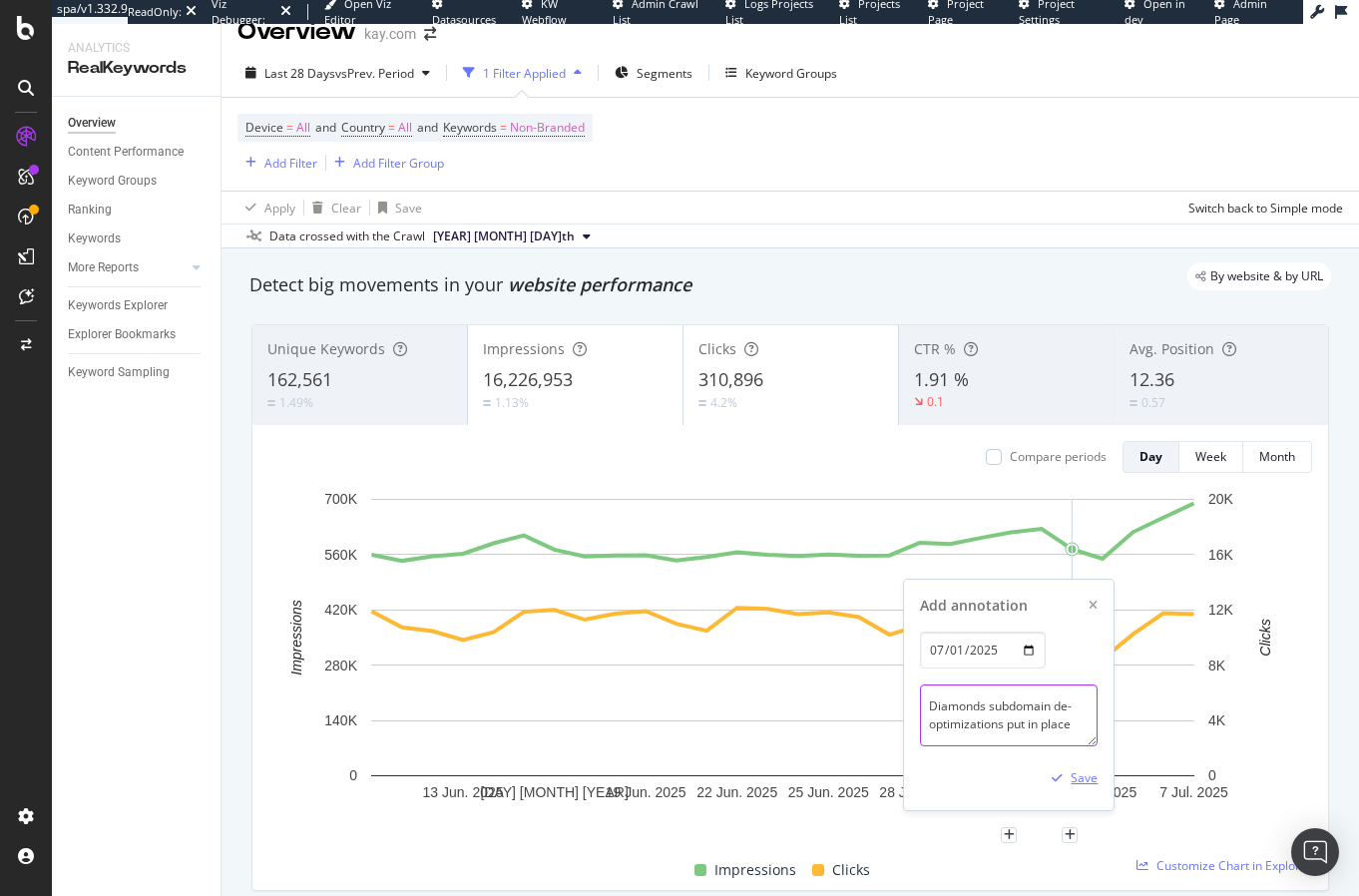 type on "Diamonds subdomain de-optimizations put in place" 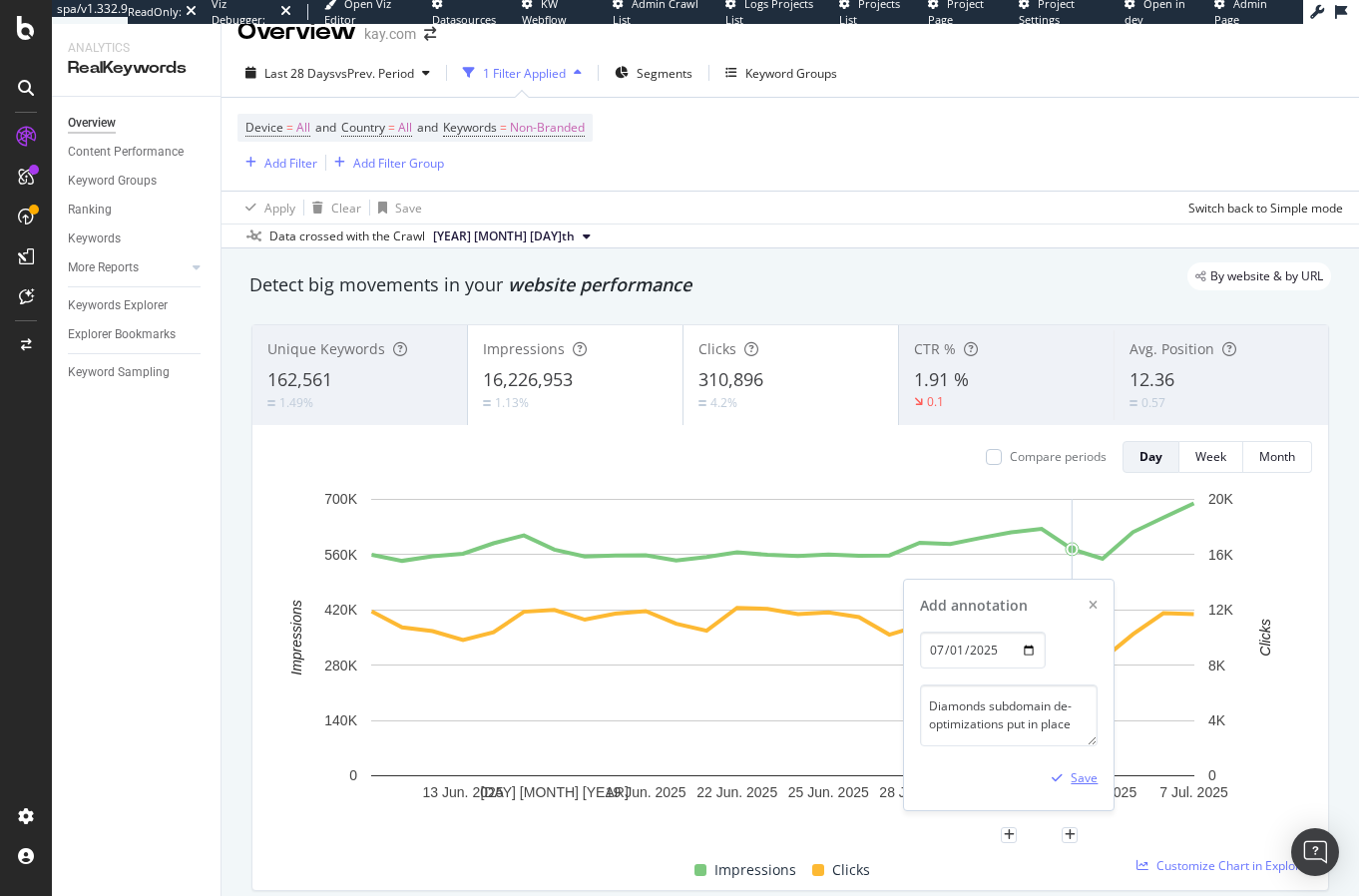 click on "Save" at bounding box center (1084, 777) 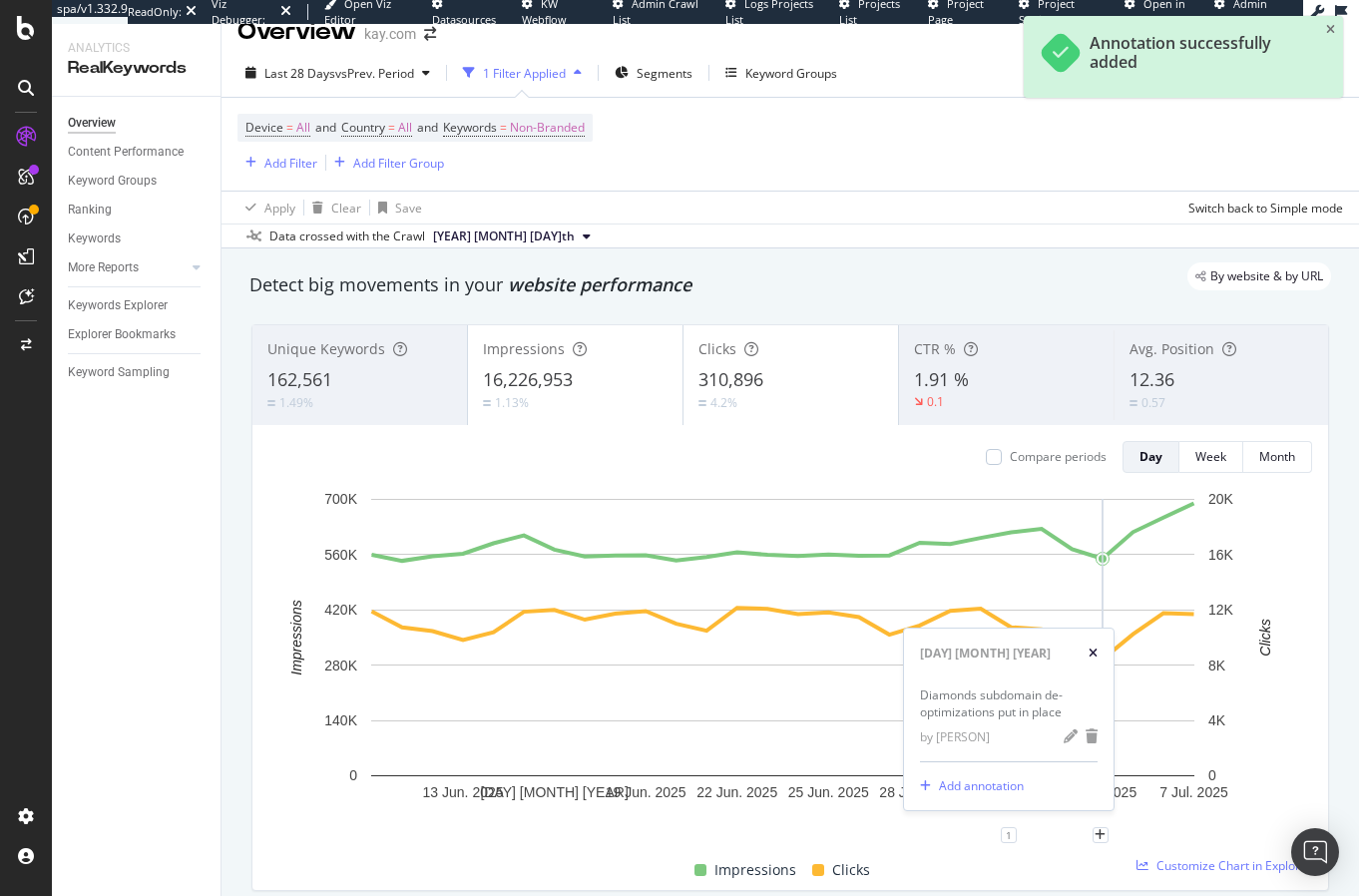 click at bounding box center [1093, 654] 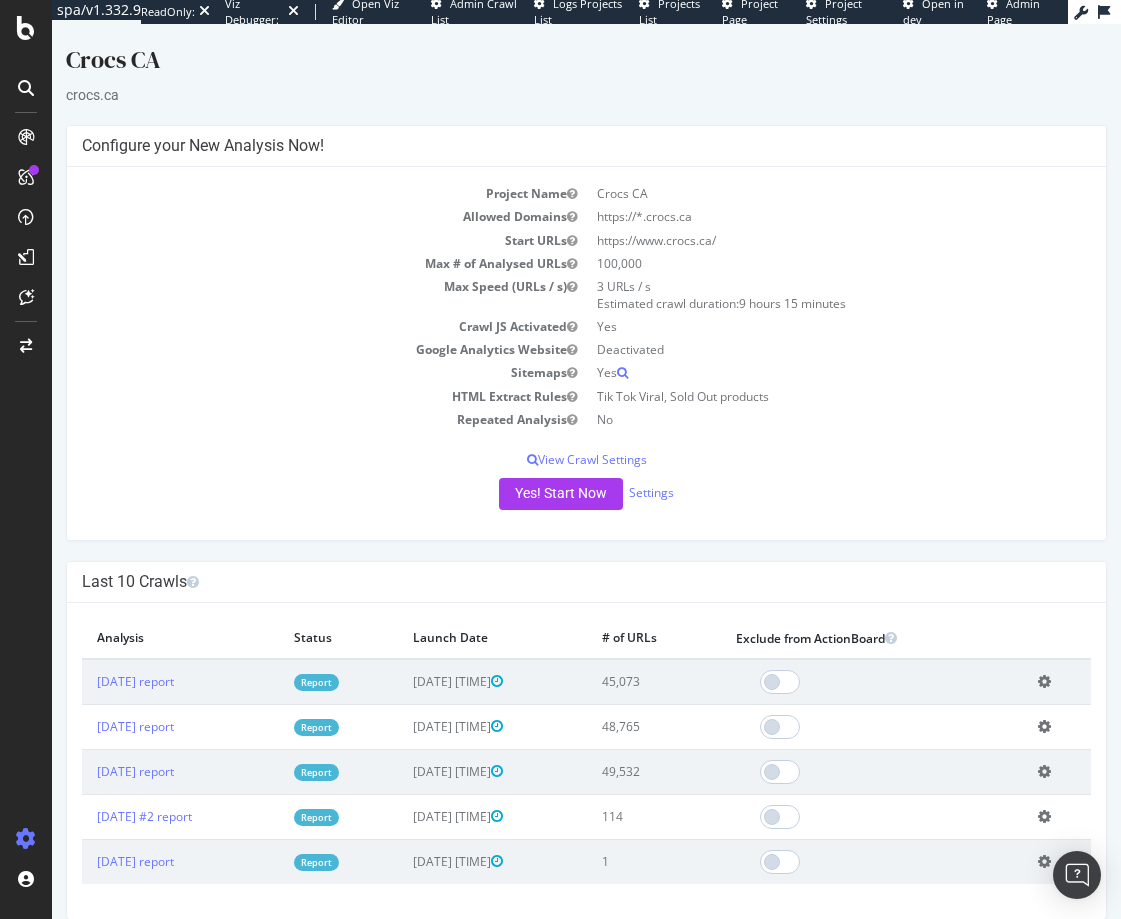 scroll, scrollTop: 0, scrollLeft: 0, axis: both 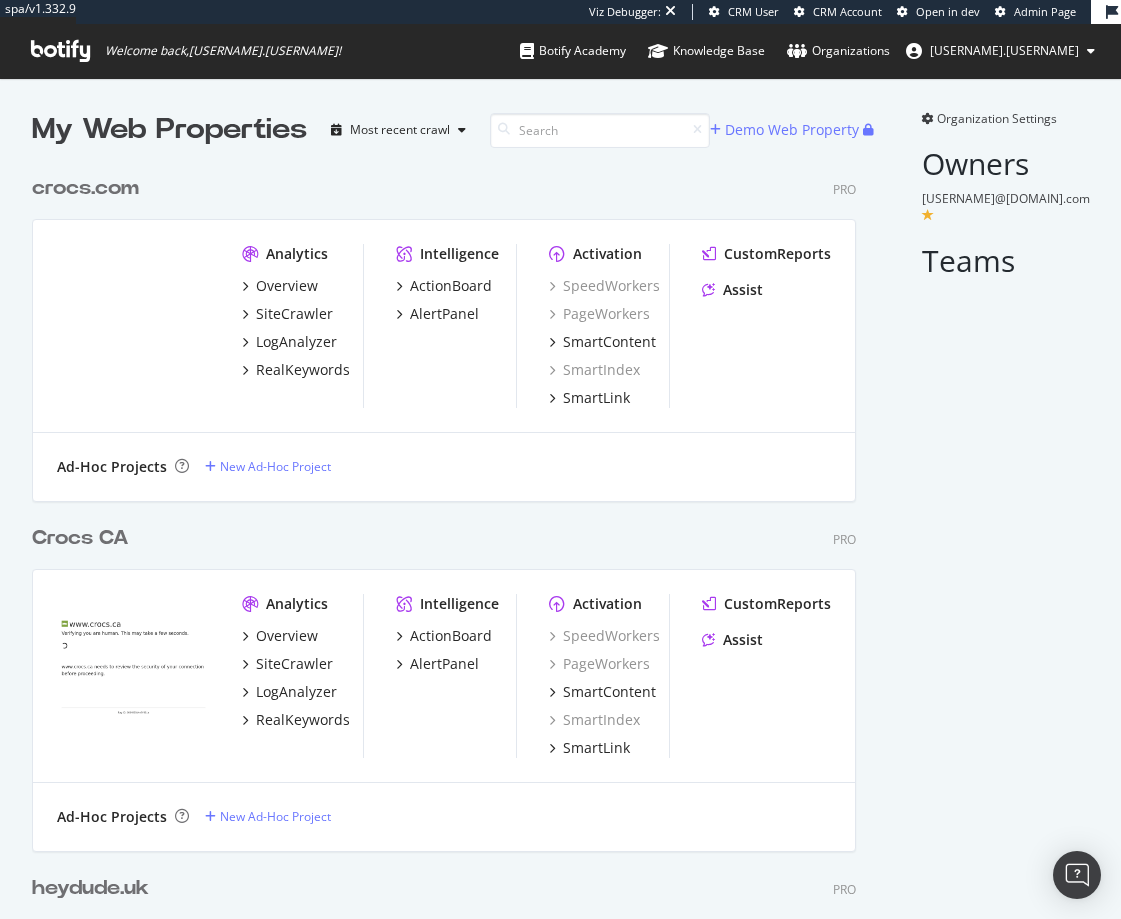 click on "crocs.com" at bounding box center [85, 188] 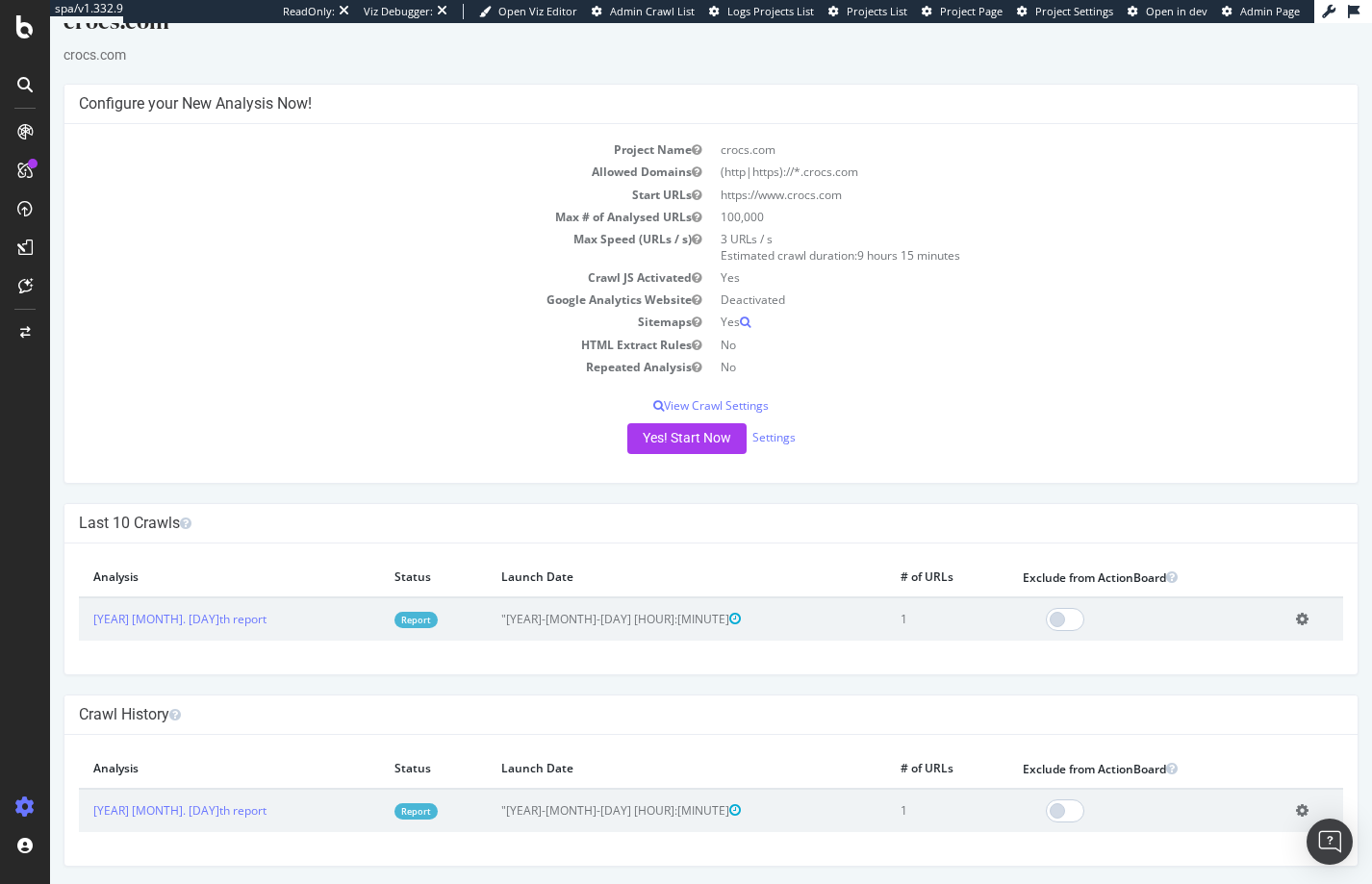 scroll, scrollTop: 41, scrollLeft: 0, axis: vertical 